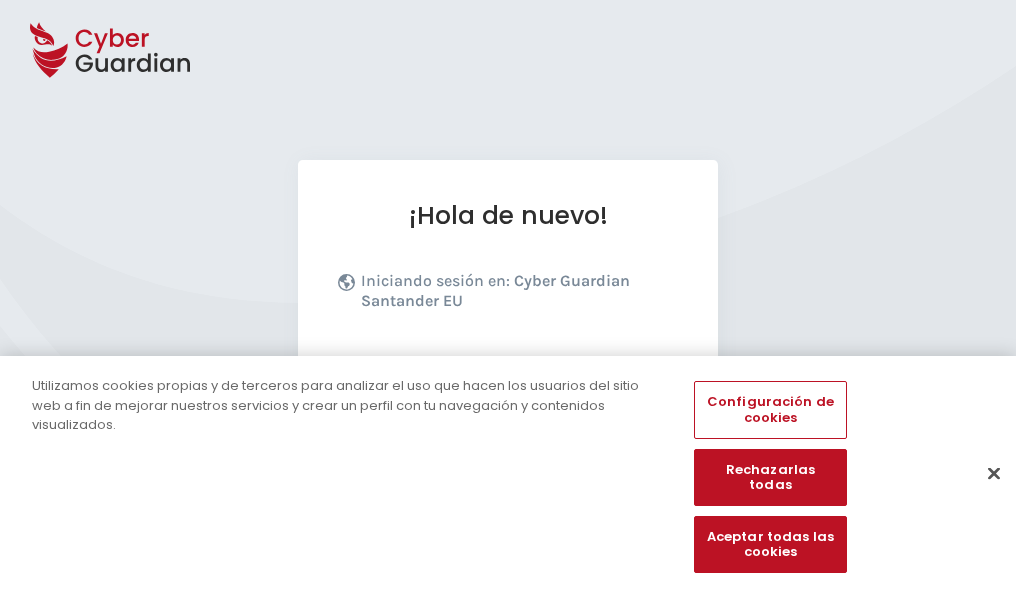 scroll, scrollTop: 245, scrollLeft: 0, axis: vertical 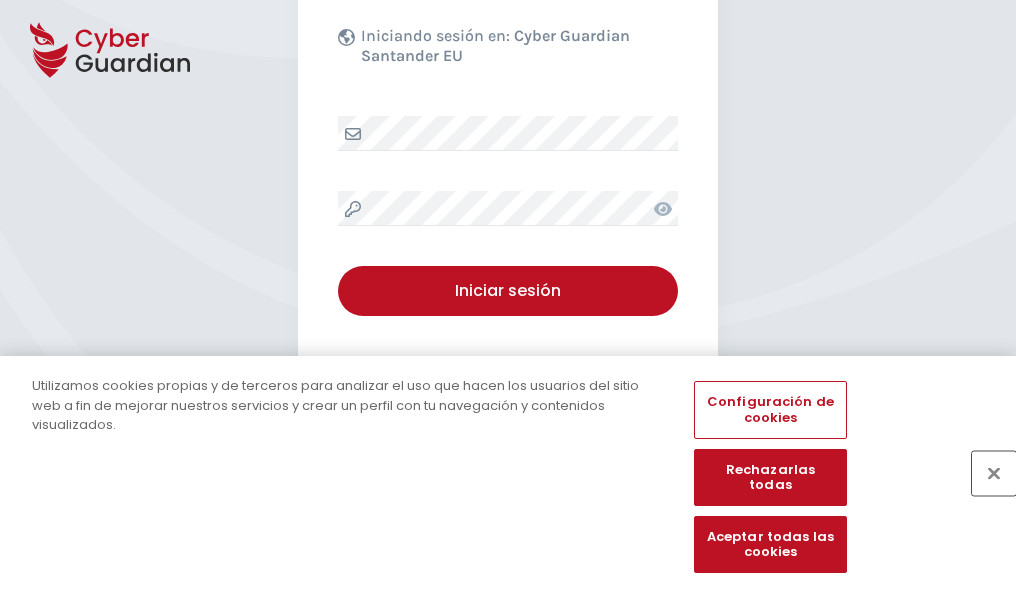 click at bounding box center (994, 473) 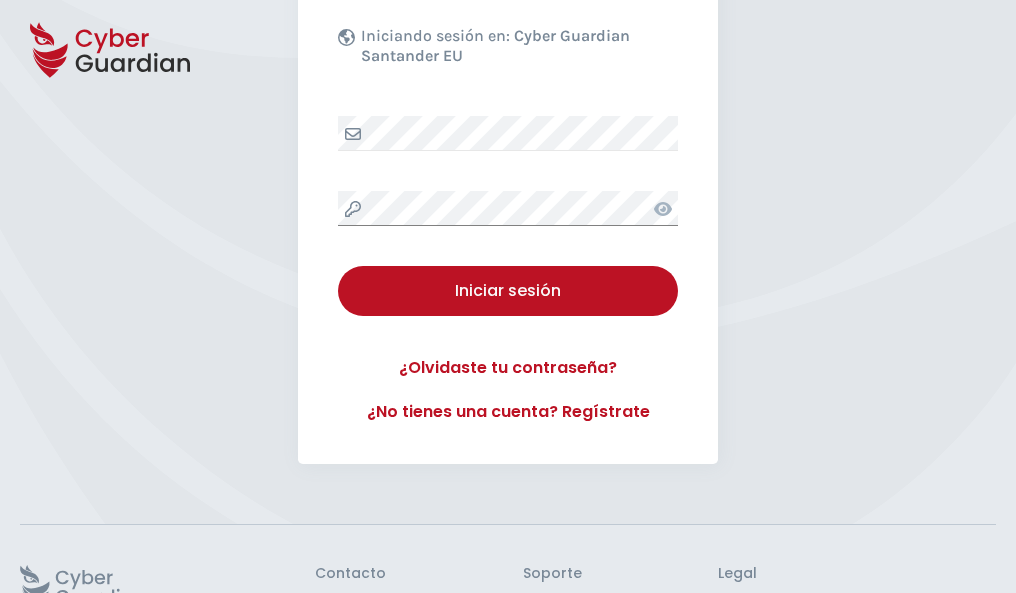 scroll, scrollTop: 389, scrollLeft: 0, axis: vertical 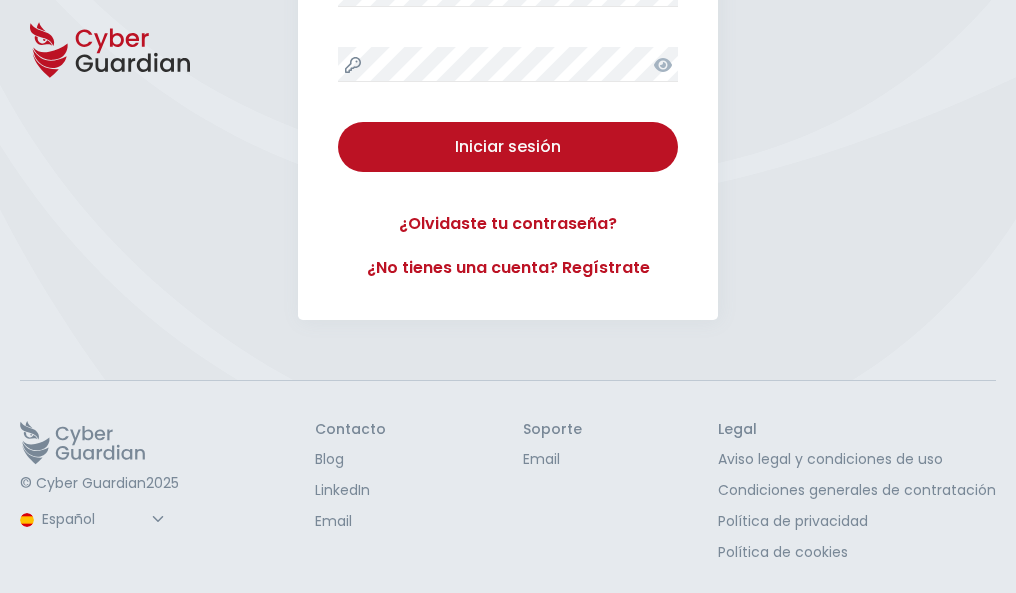 type 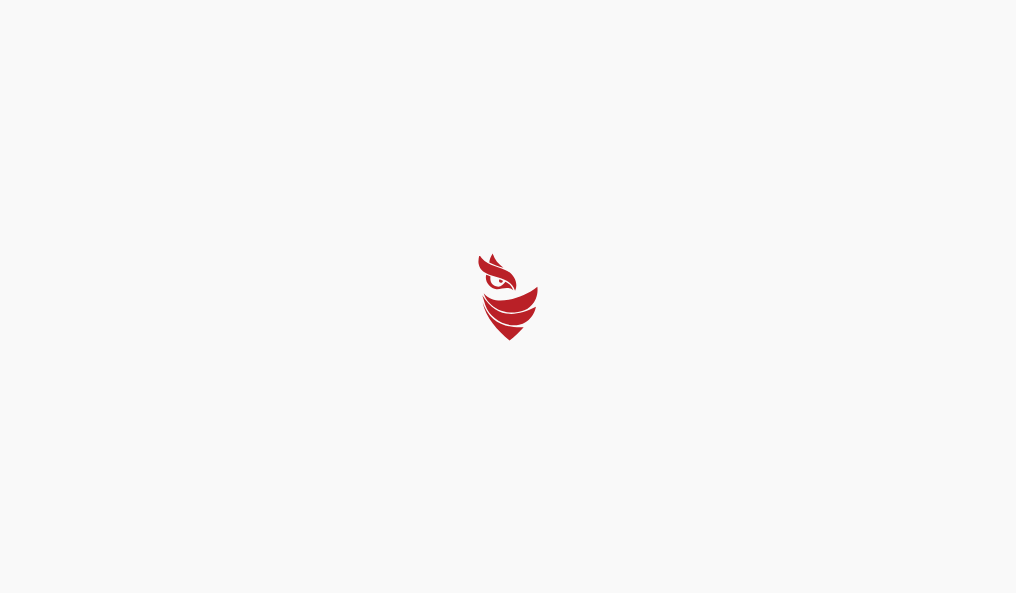 scroll, scrollTop: 0, scrollLeft: 0, axis: both 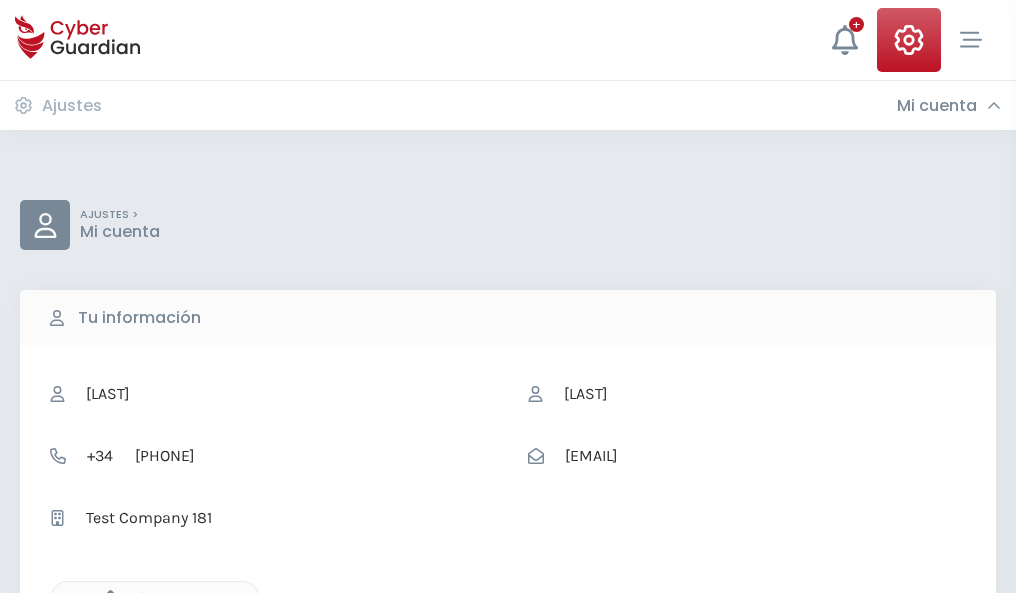 click 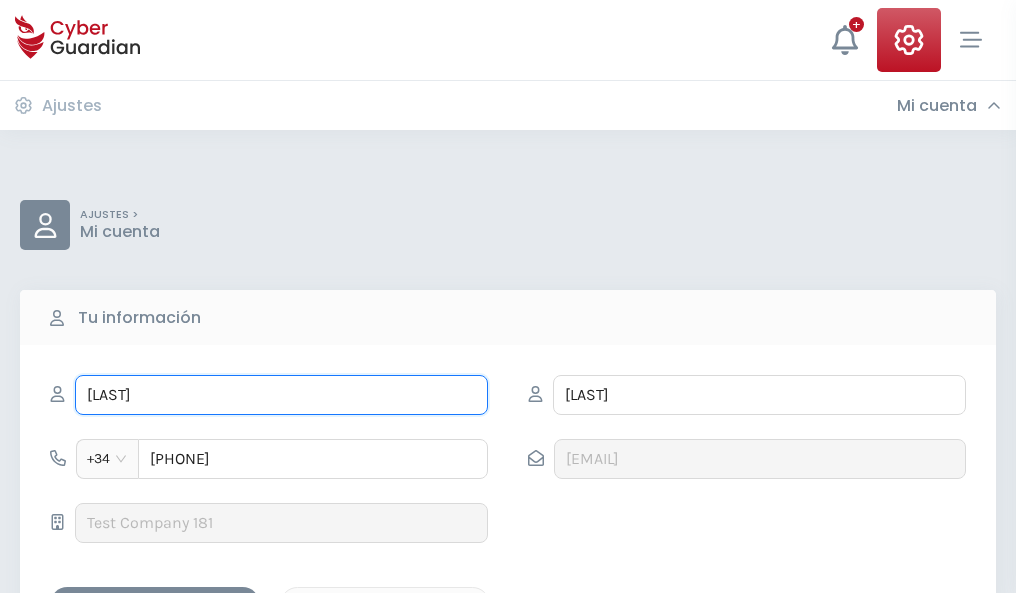 click on "JAFET" at bounding box center (281, 395) 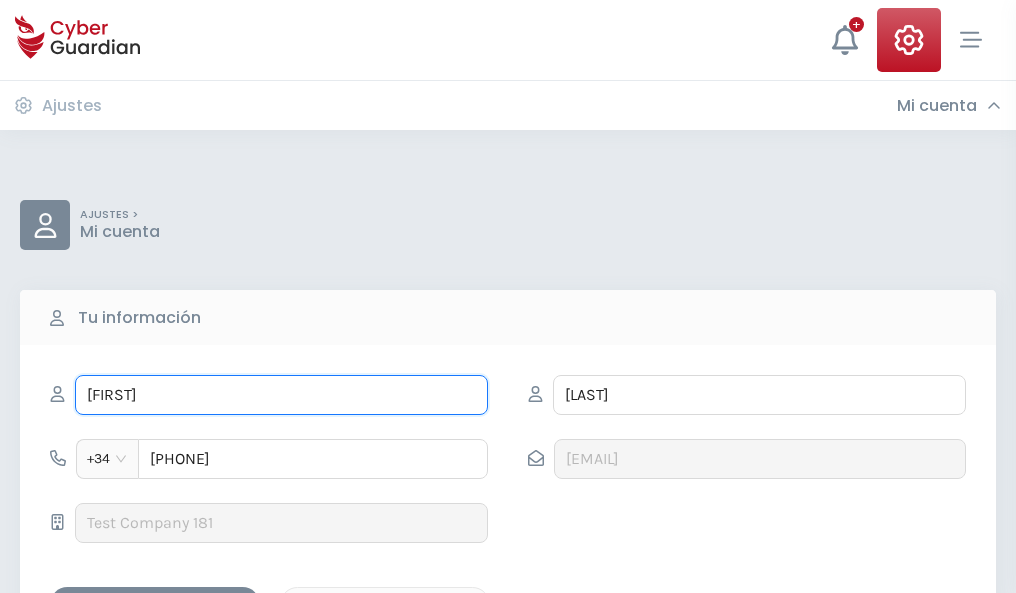 type on "Toño" 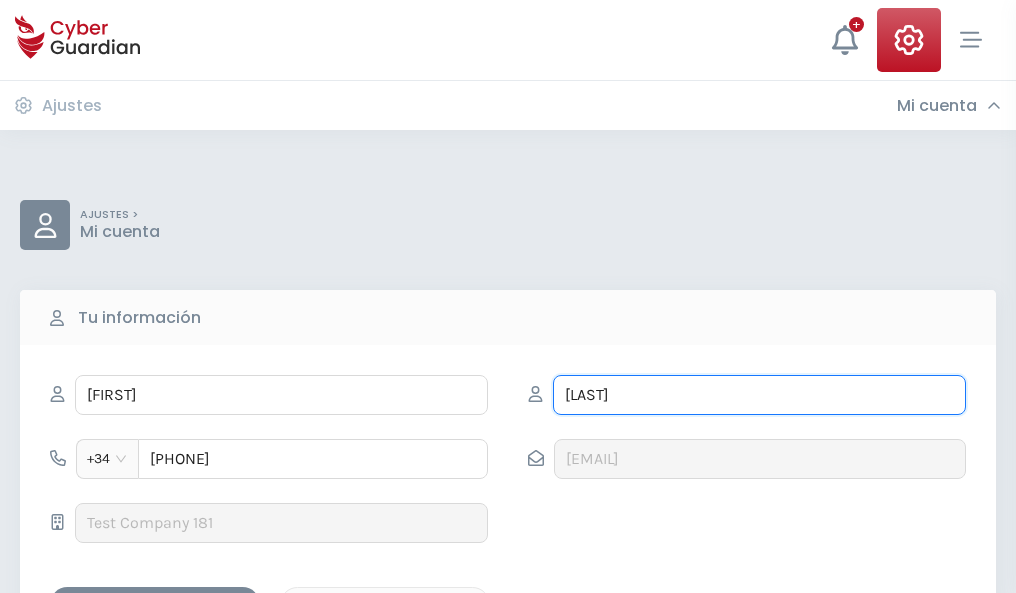 click on "SÁEZ" at bounding box center [759, 395] 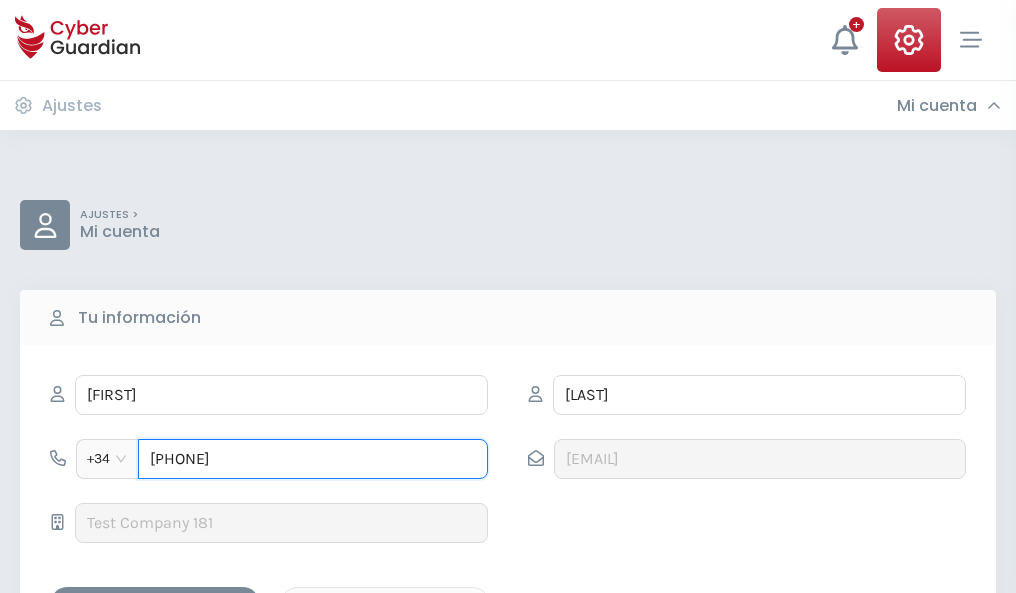 click on "877319720" at bounding box center (313, 459) 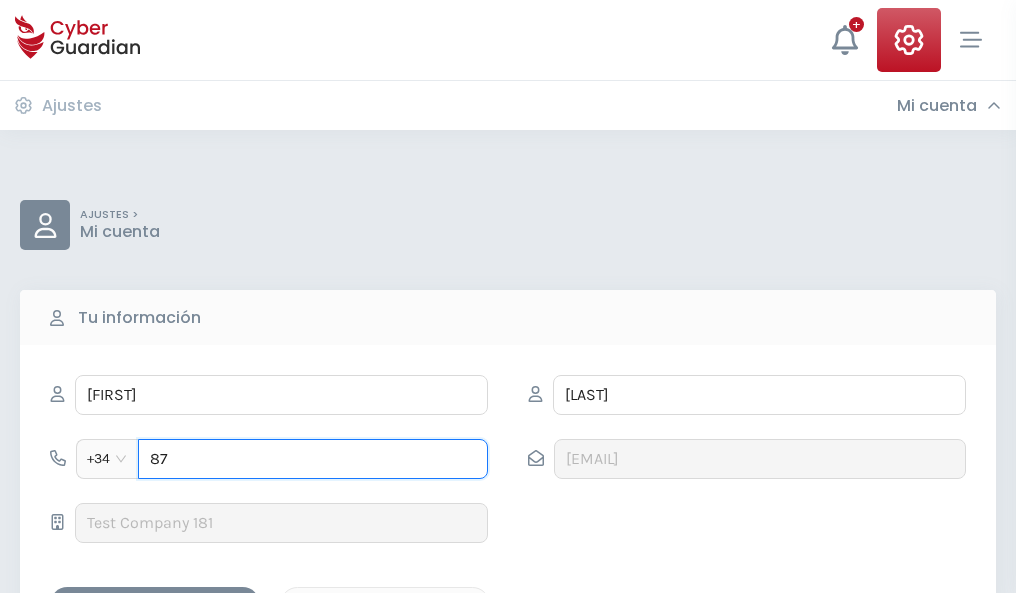 type on "8" 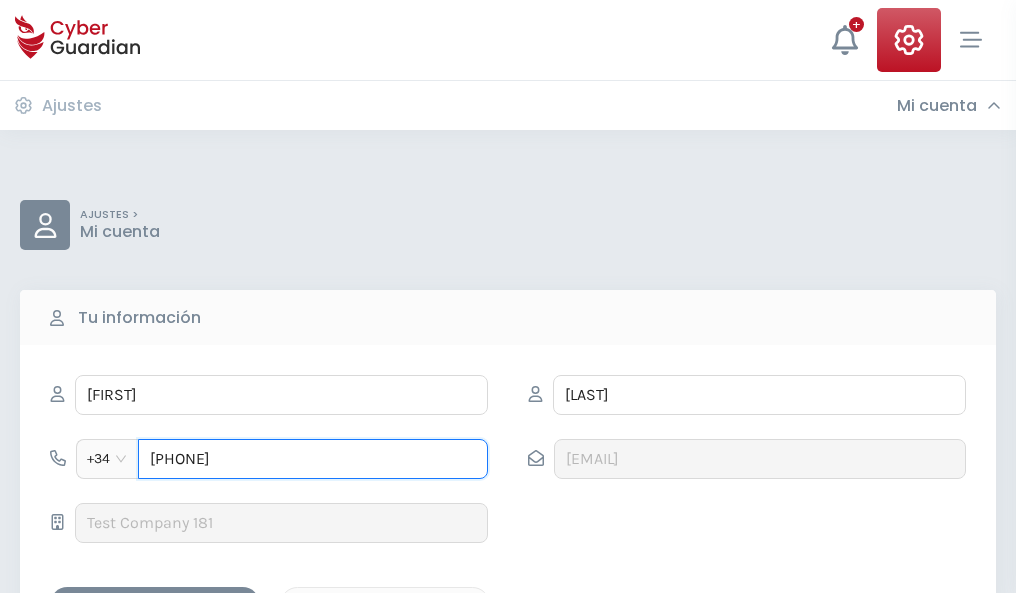 type on "984513515" 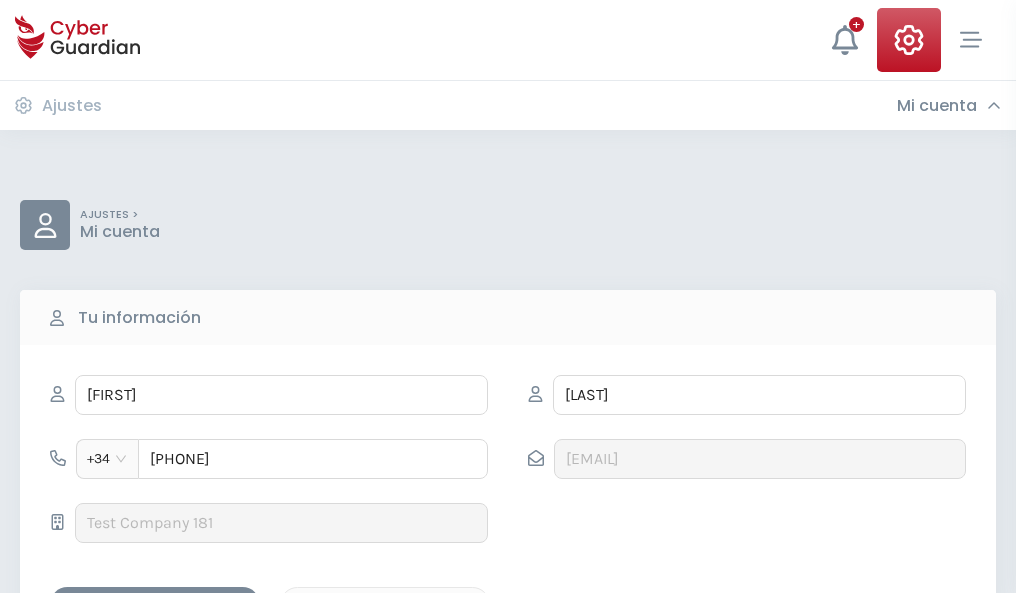 click on "Guardar cambios" at bounding box center [155, 604] 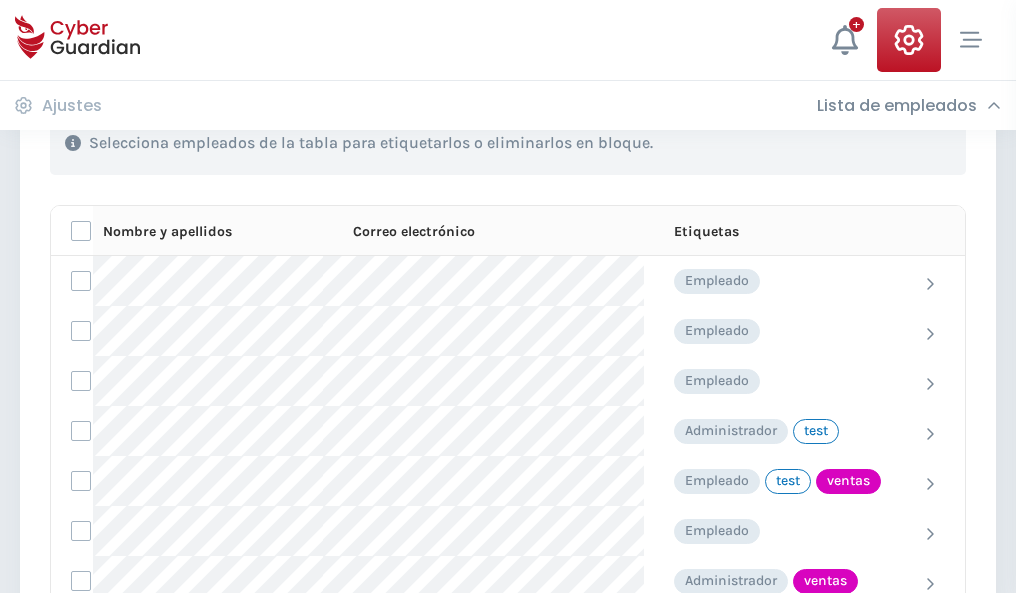 scroll, scrollTop: 906, scrollLeft: 0, axis: vertical 